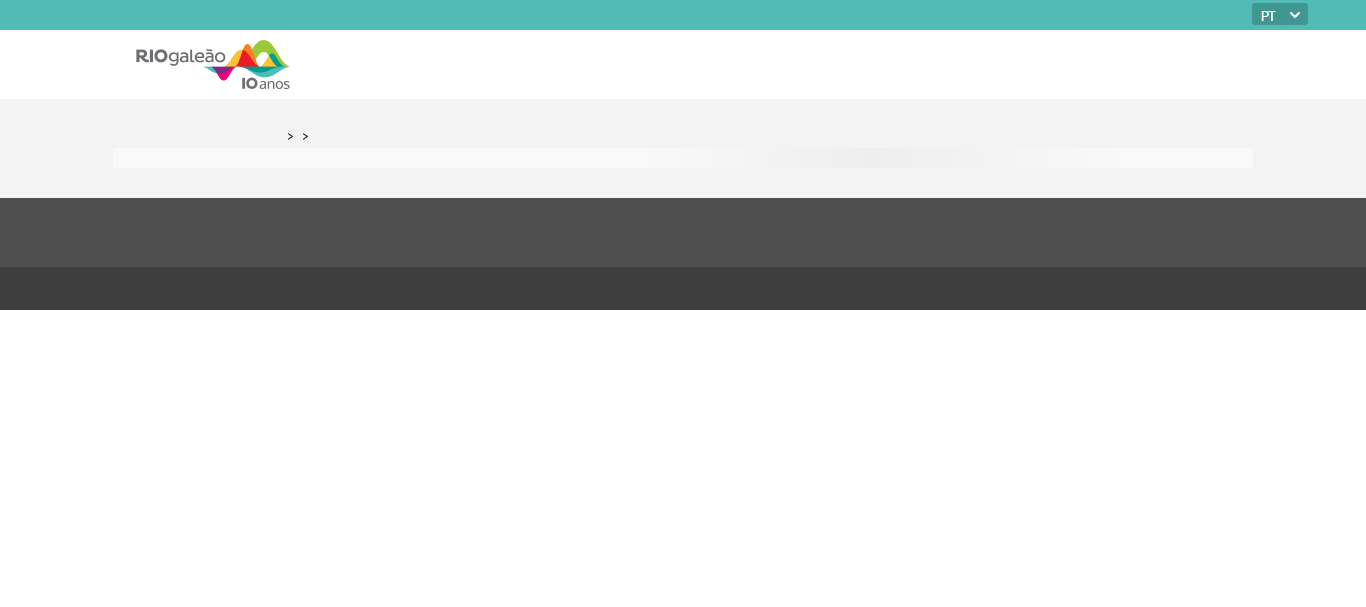scroll, scrollTop: 0, scrollLeft: 0, axis: both 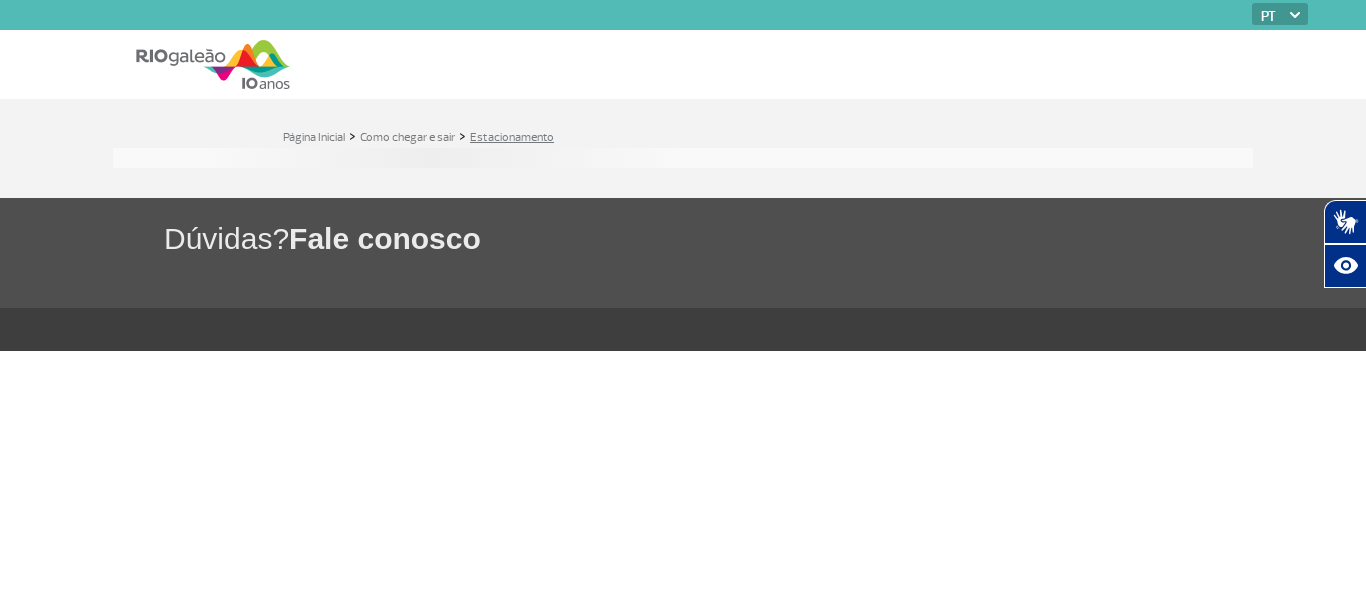 click on "Estacionamento" at bounding box center [512, 137] 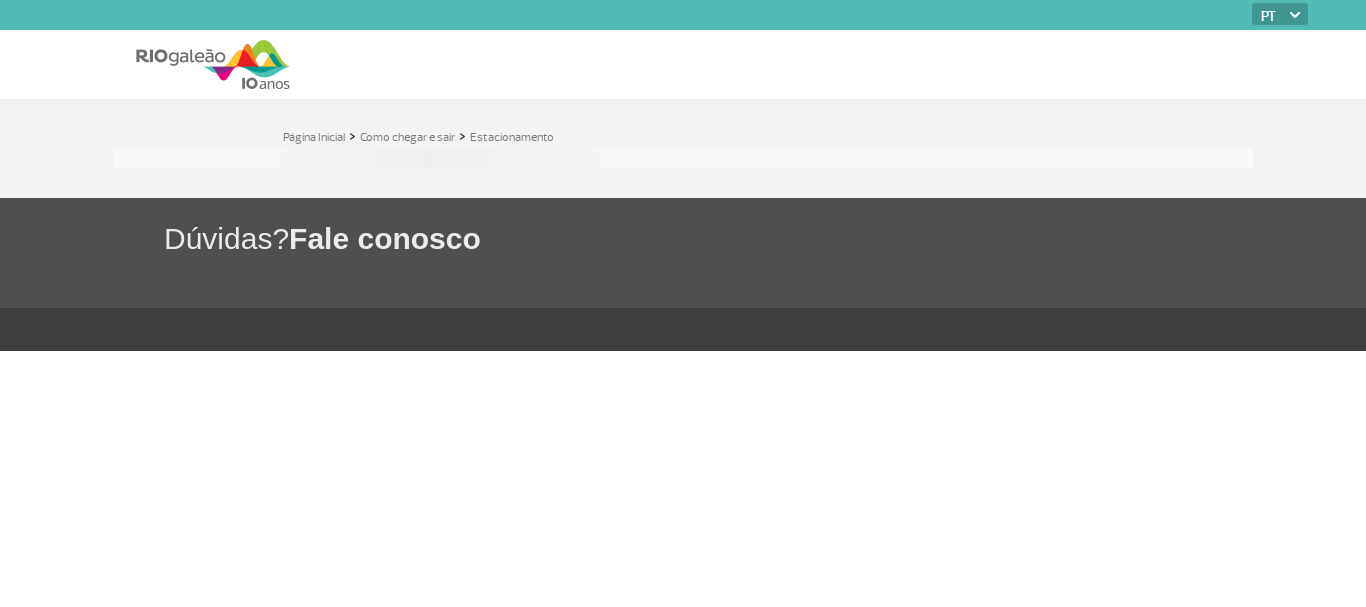 scroll, scrollTop: 0, scrollLeft: 0, axis: both 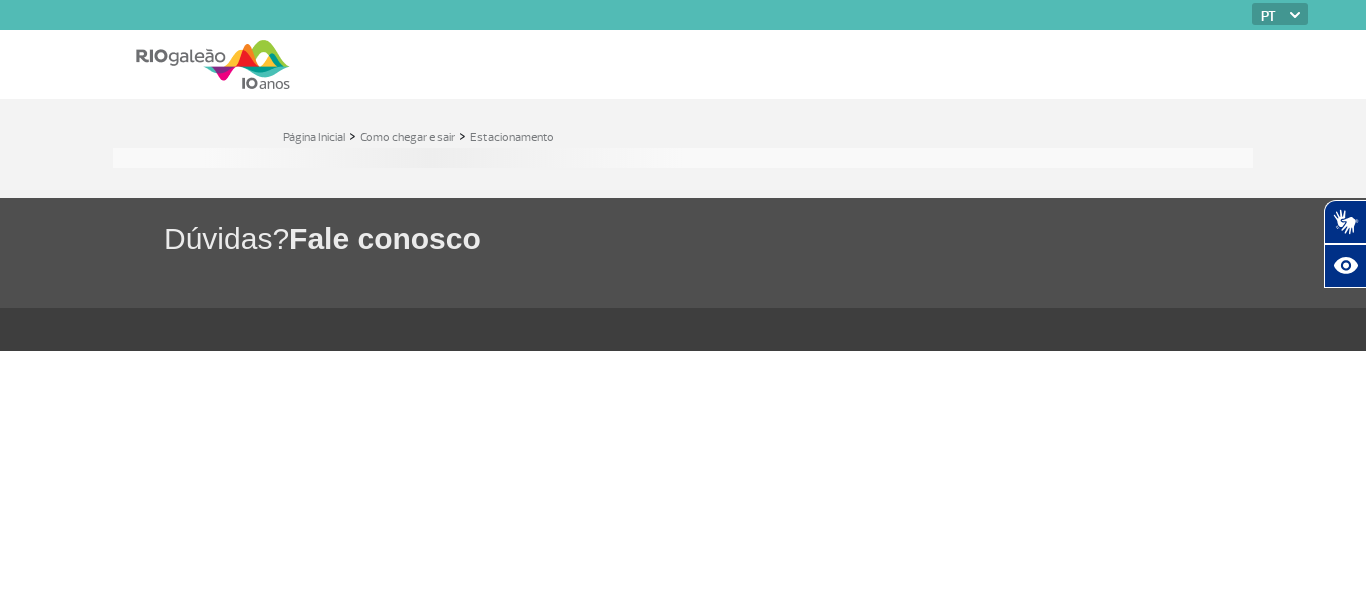 click at bounding box center (213, 64) 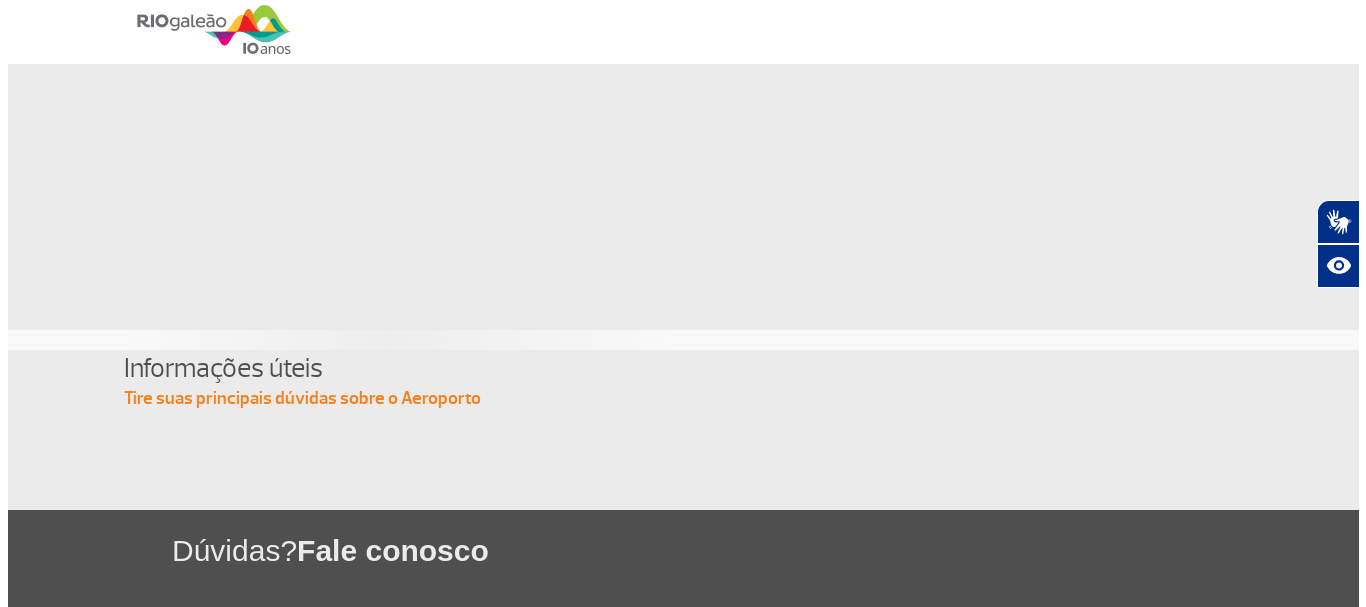 scroll, scrollTop: 0, scrollLeft: 0, axis: both 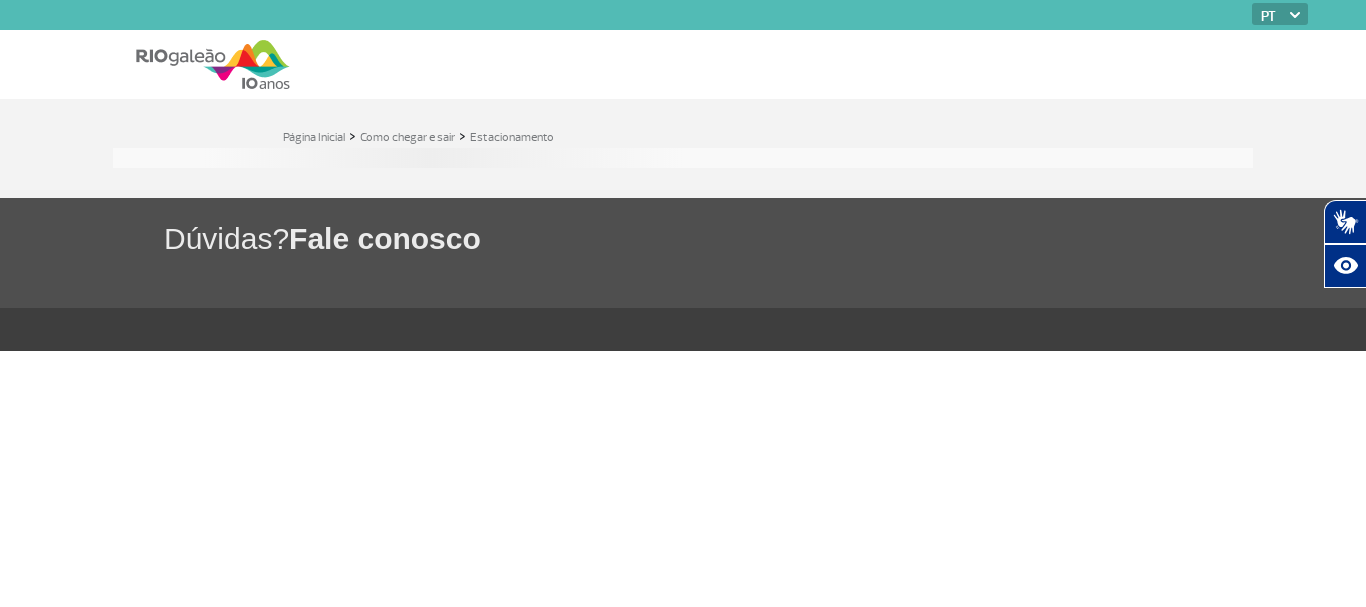 click at bounding box center [213, 64] 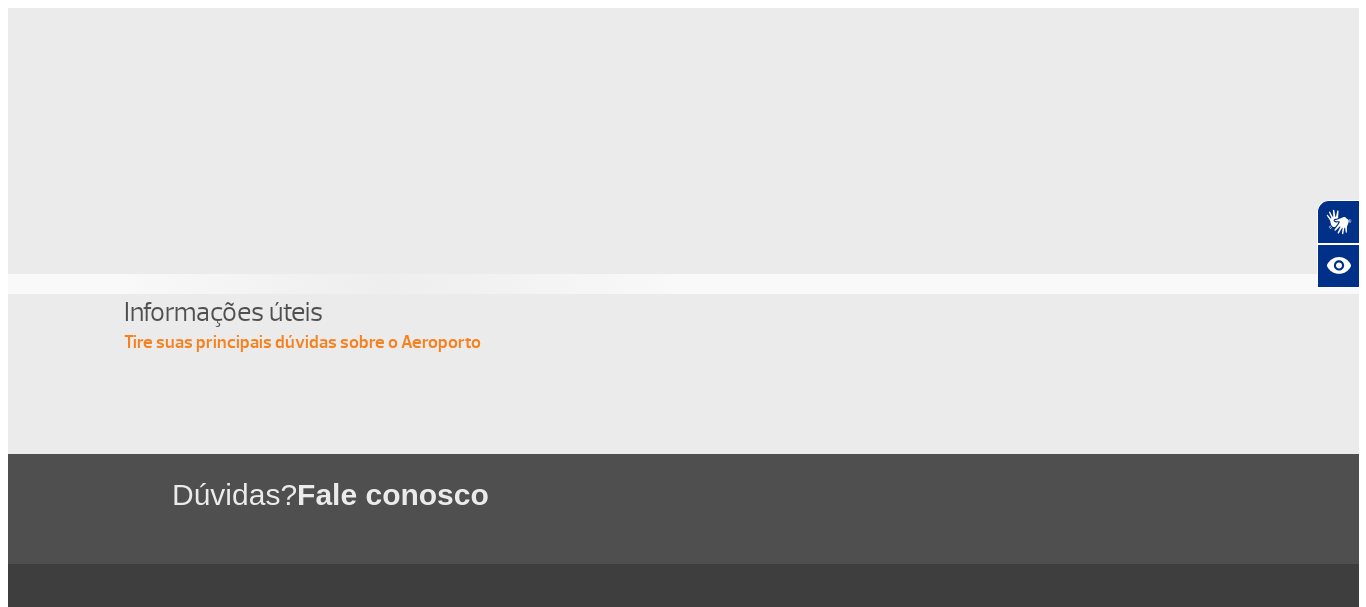 scroll, scrollTop: 0, scrollLeft: 0, axis: both 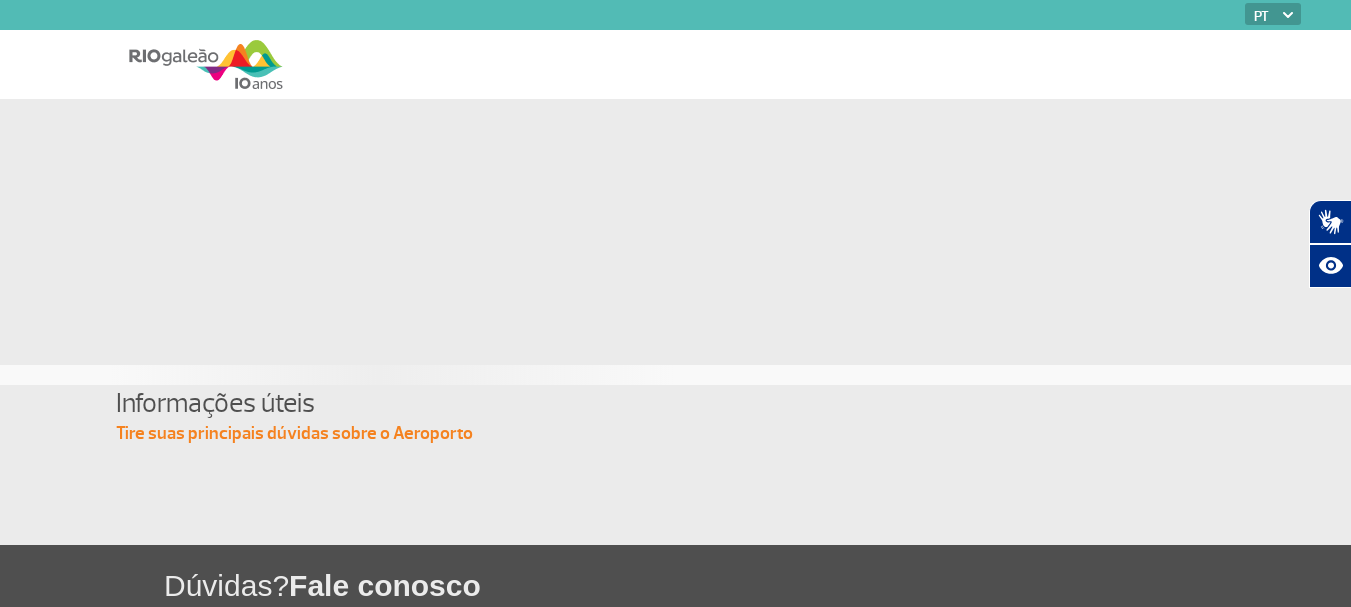 click at bounding box center [206, 64] 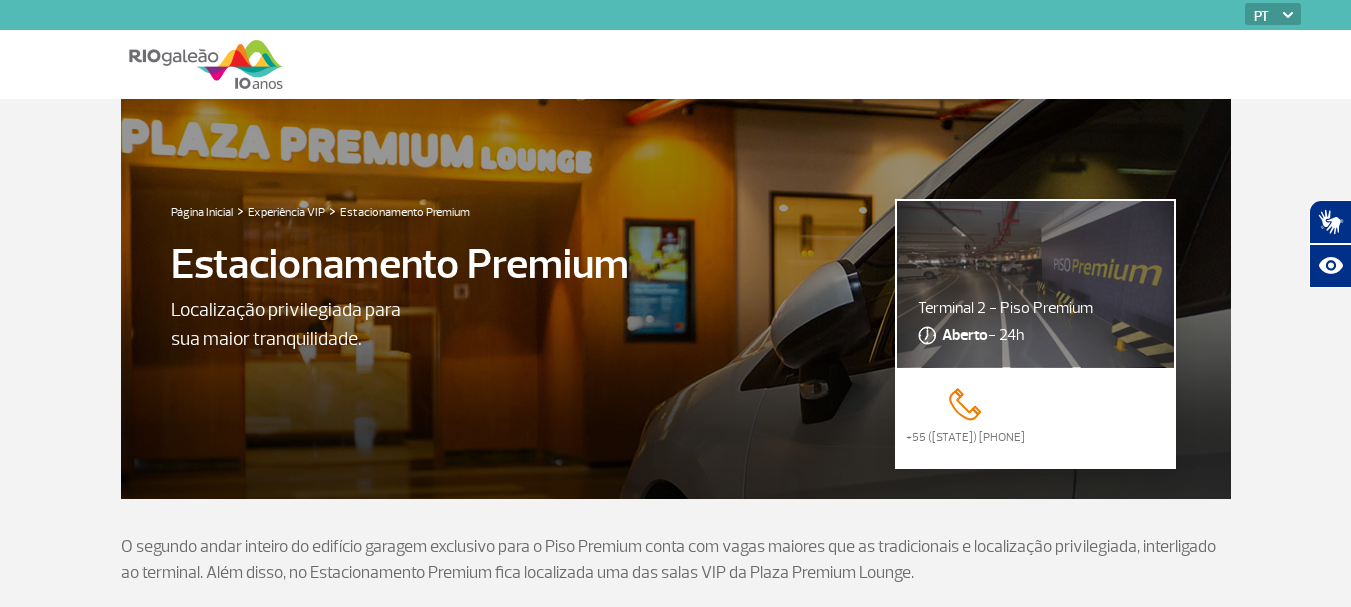 scroll, scrollTop: 0, scrollLeft: 0, axis: both 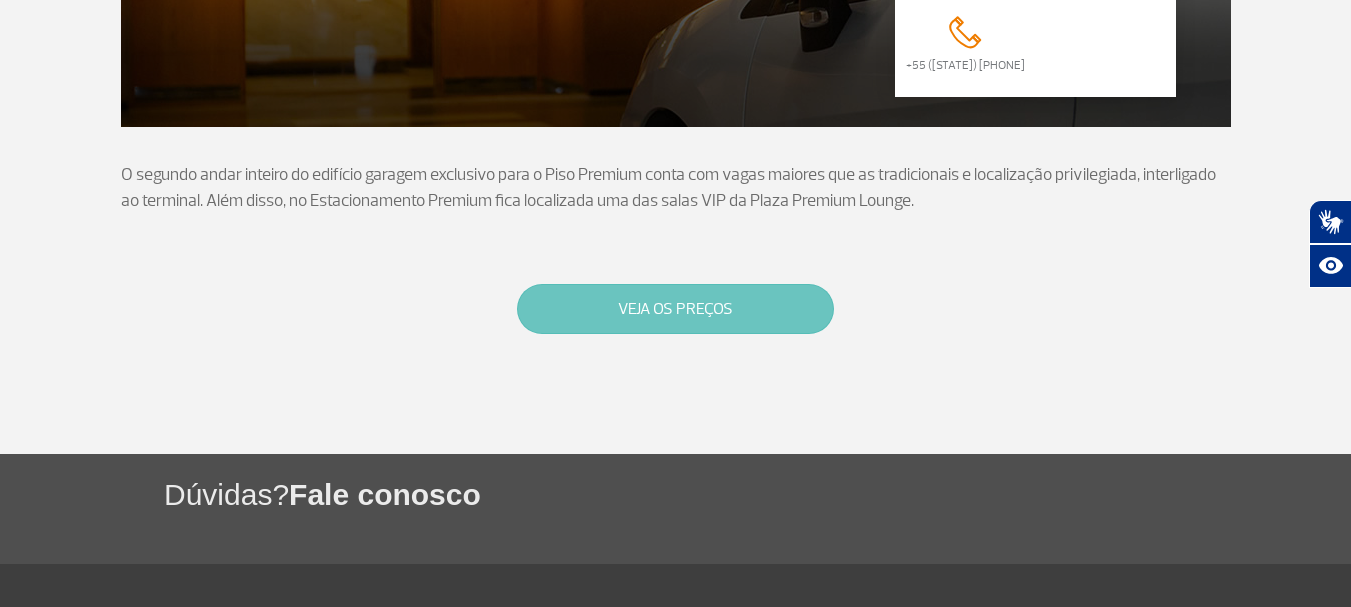 click on "VEJA OS PREÇOS" at bounding box center [675, 309] 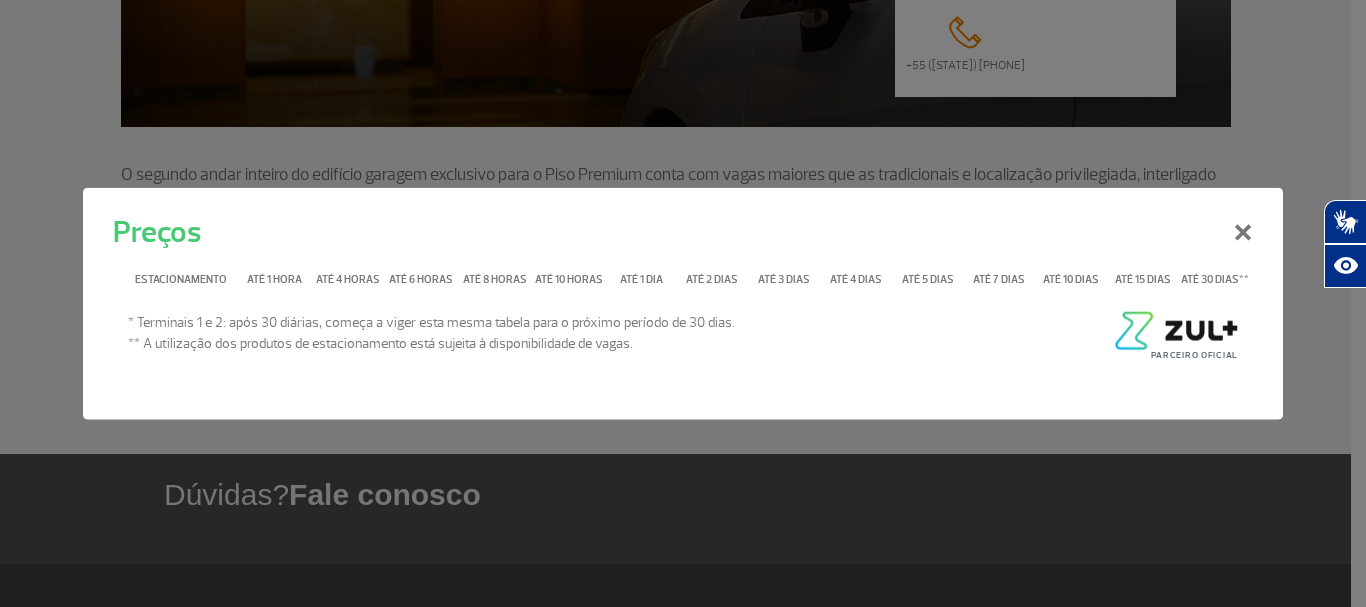 click on "Até 4 dias" at bounding box center (856, 274) 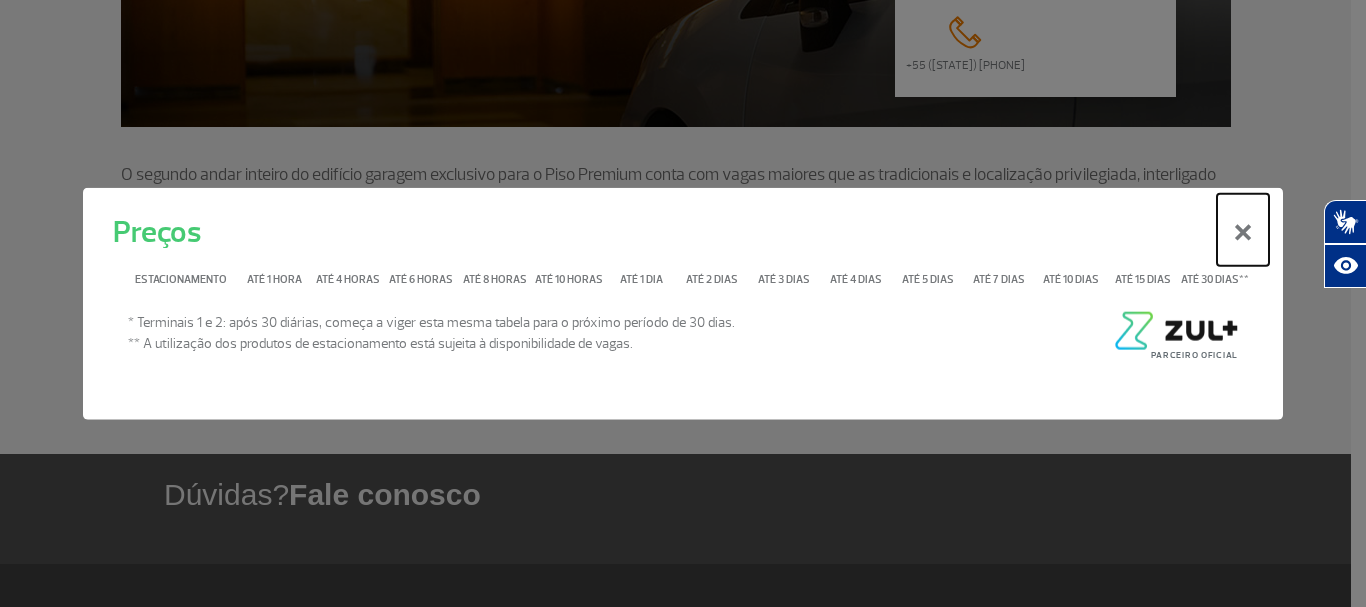 click on "×" at bounding box center [1243, 229] 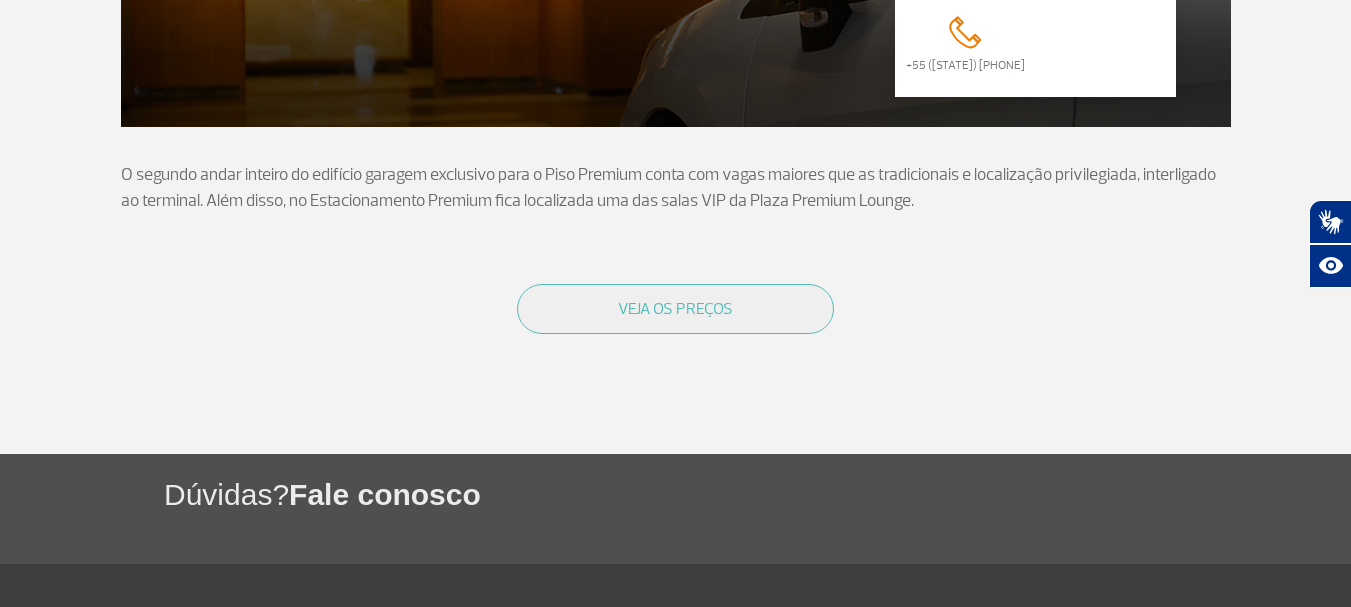 scroll, scrollTop: 0, scrollLeft: 0, axis: both 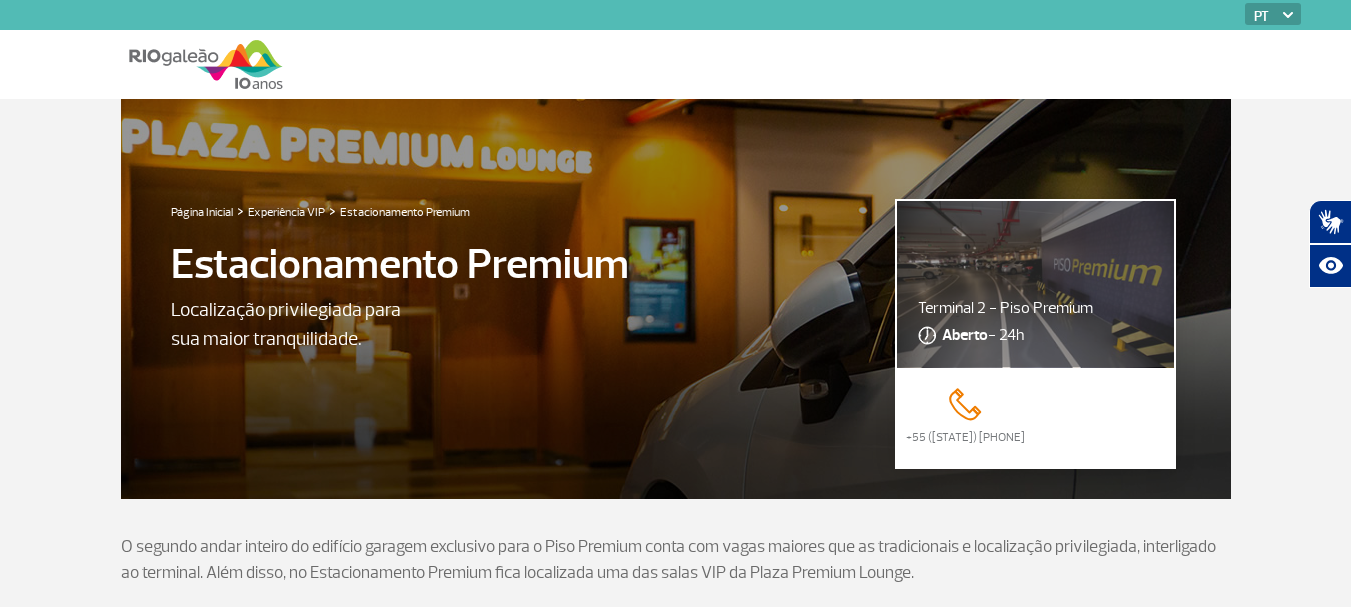click at bounding box center (206, 64) 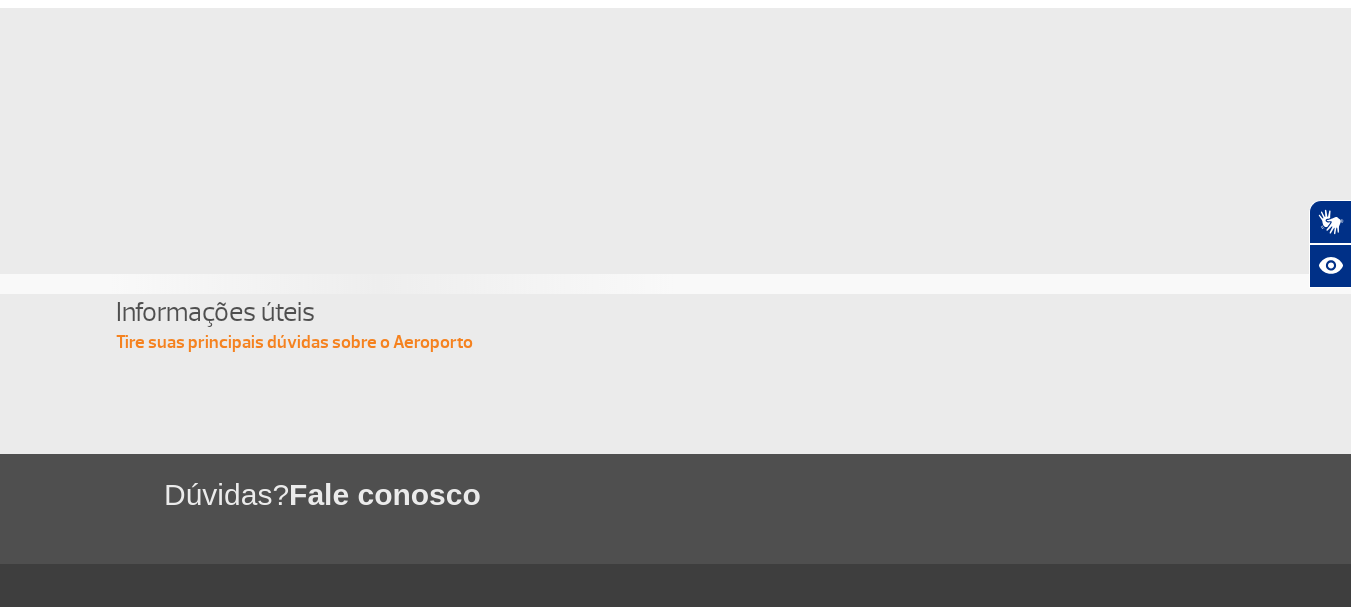 scroll, scrollTop: 0, scrollLeft: 0, axis: both 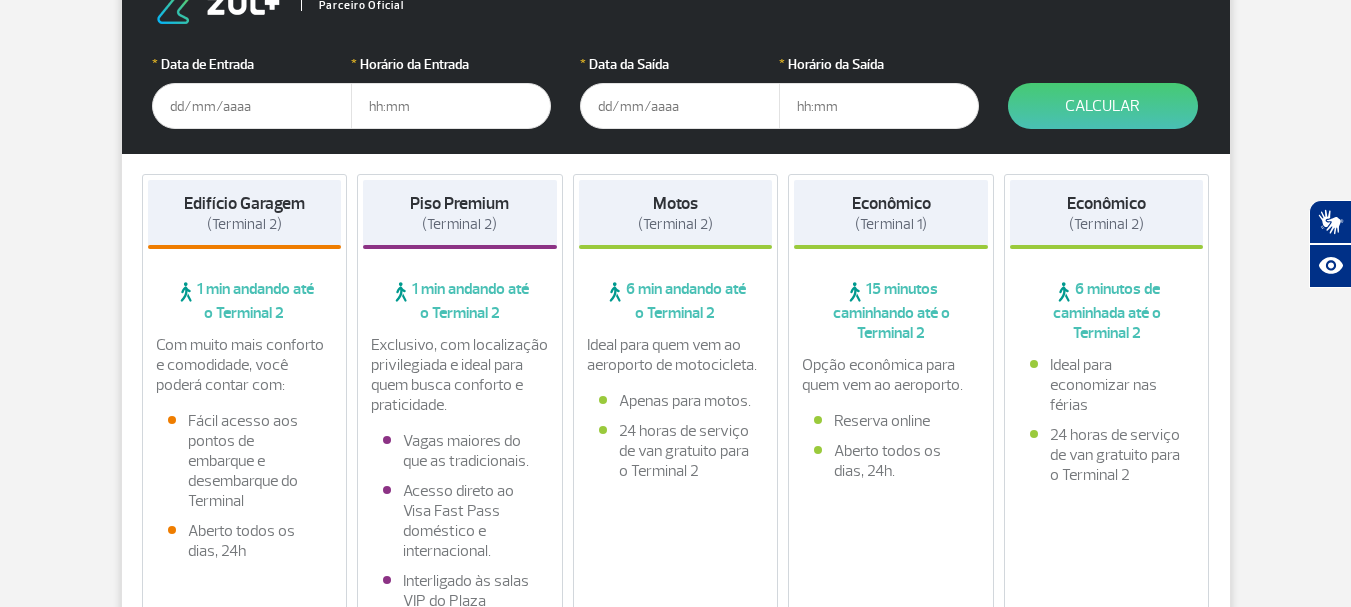 click at bounding box center (252, 106) 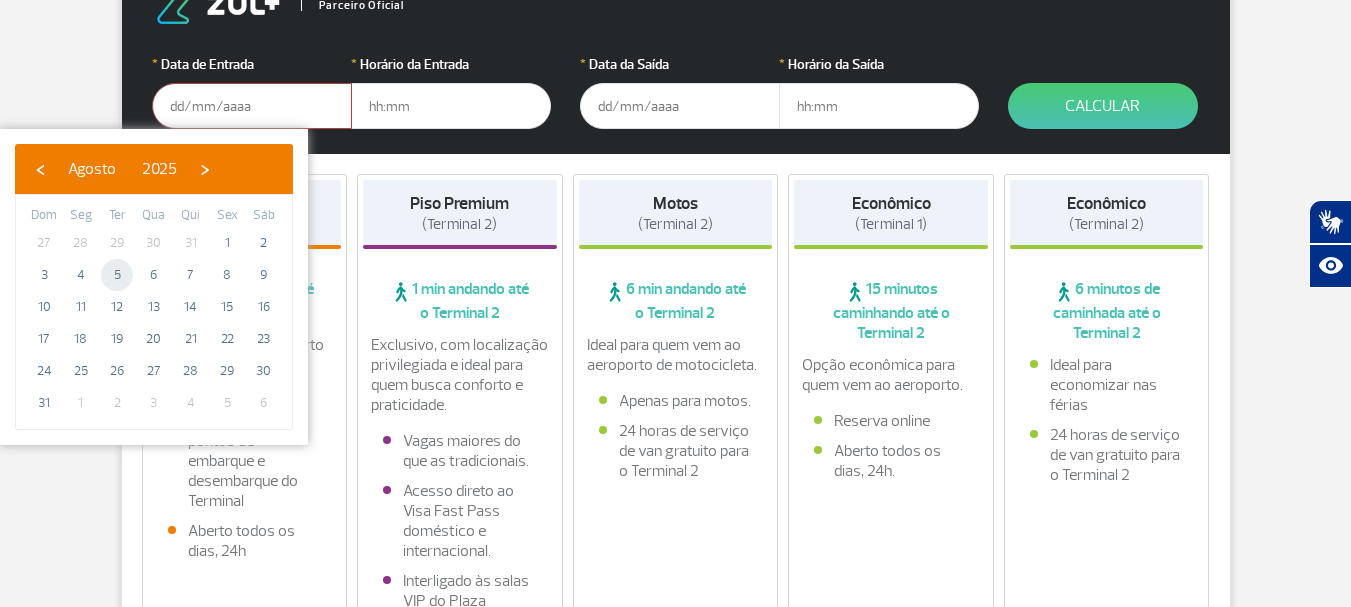 click on "5" 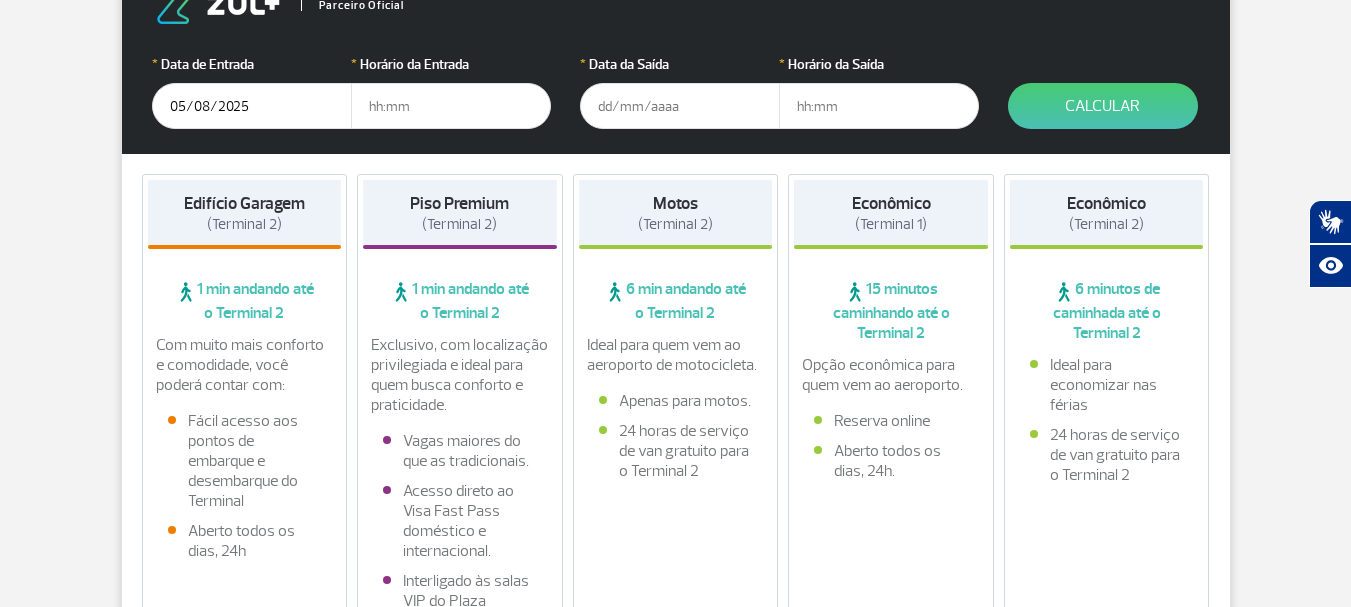 click at bounding box center [680, 106] 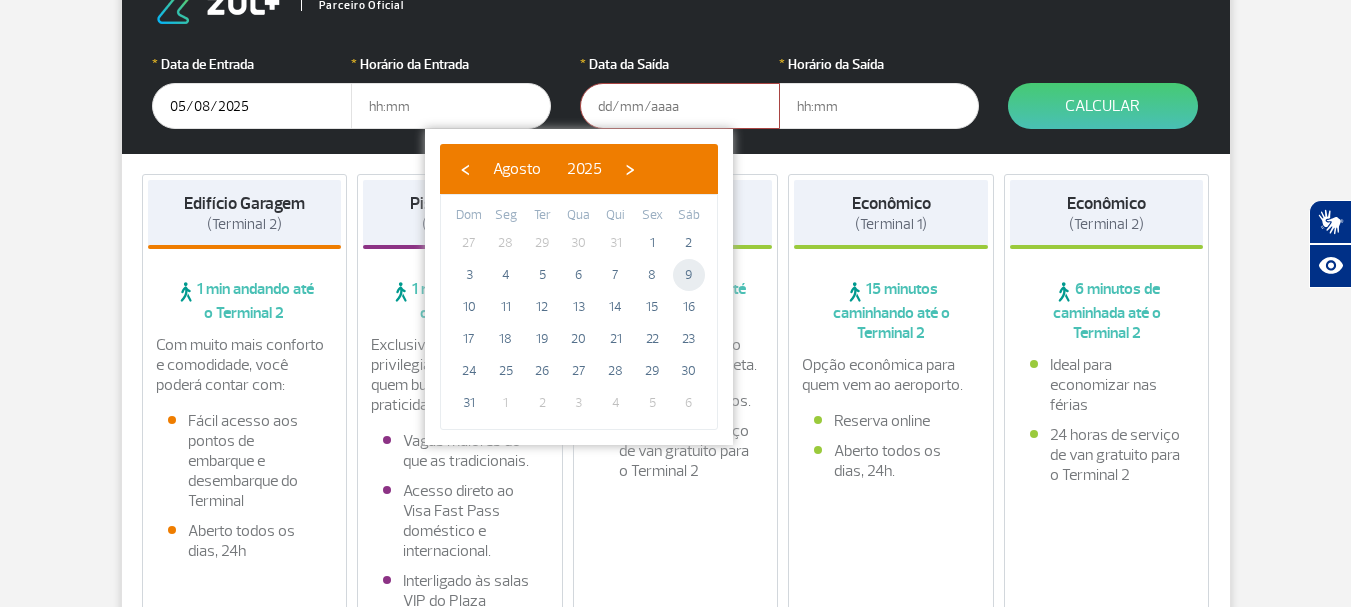 click on "9" 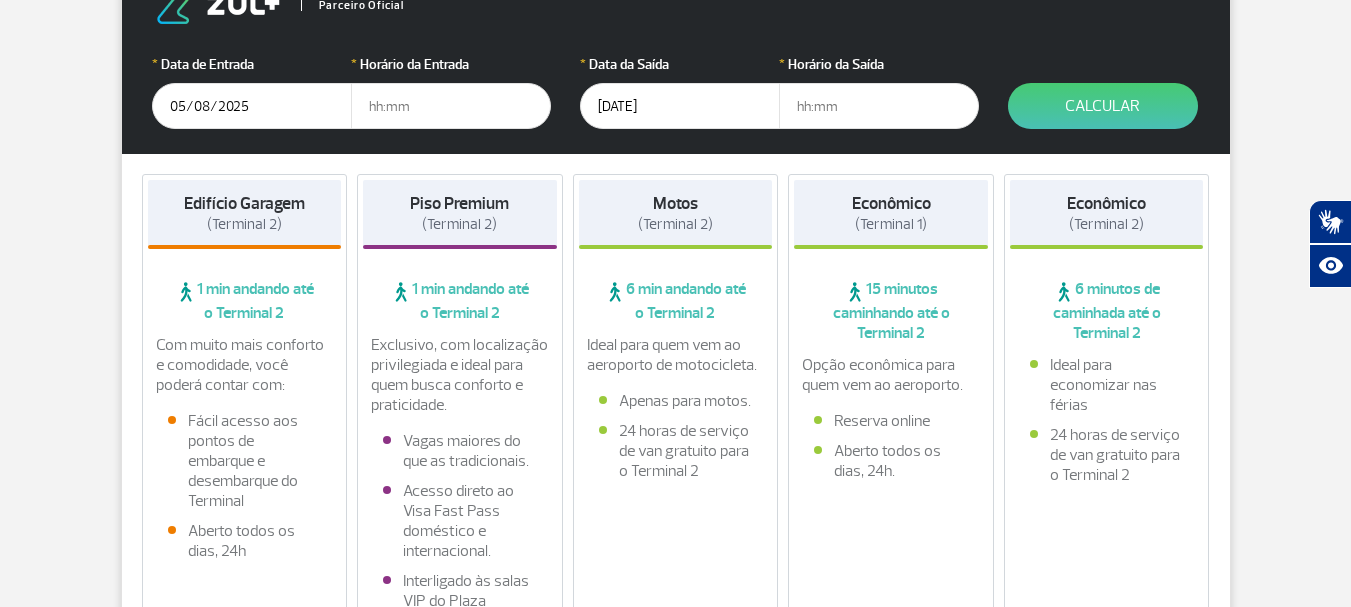 click at bounding box center [451, 106] 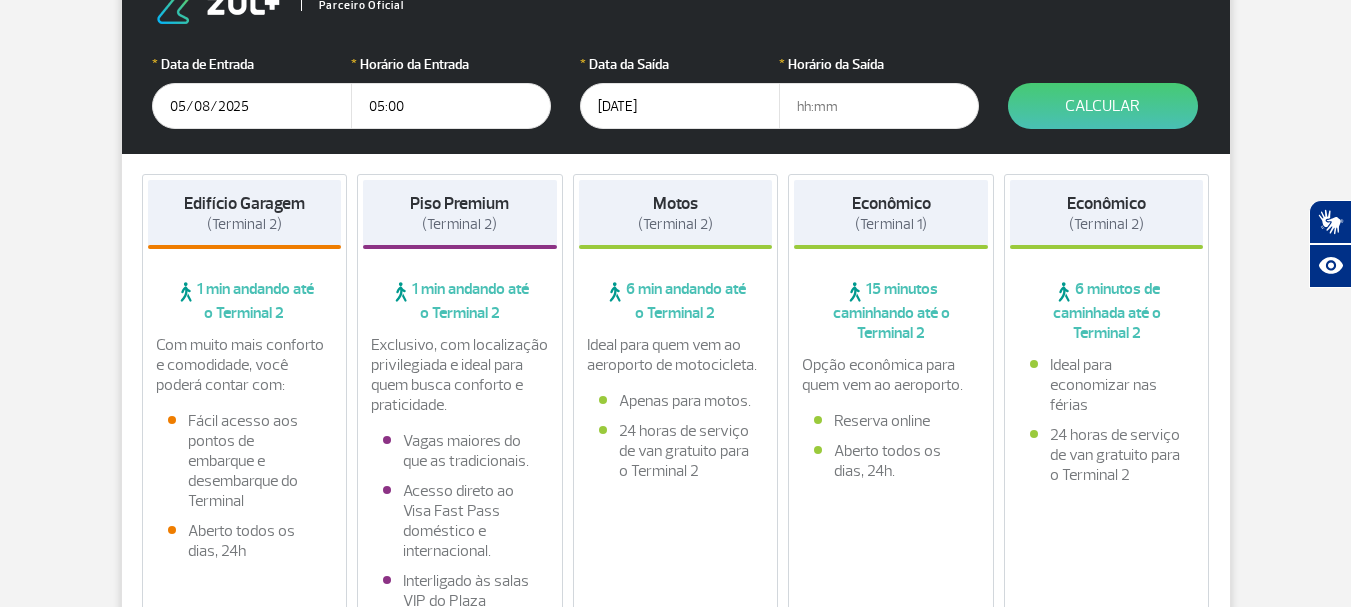 type on "05:00" 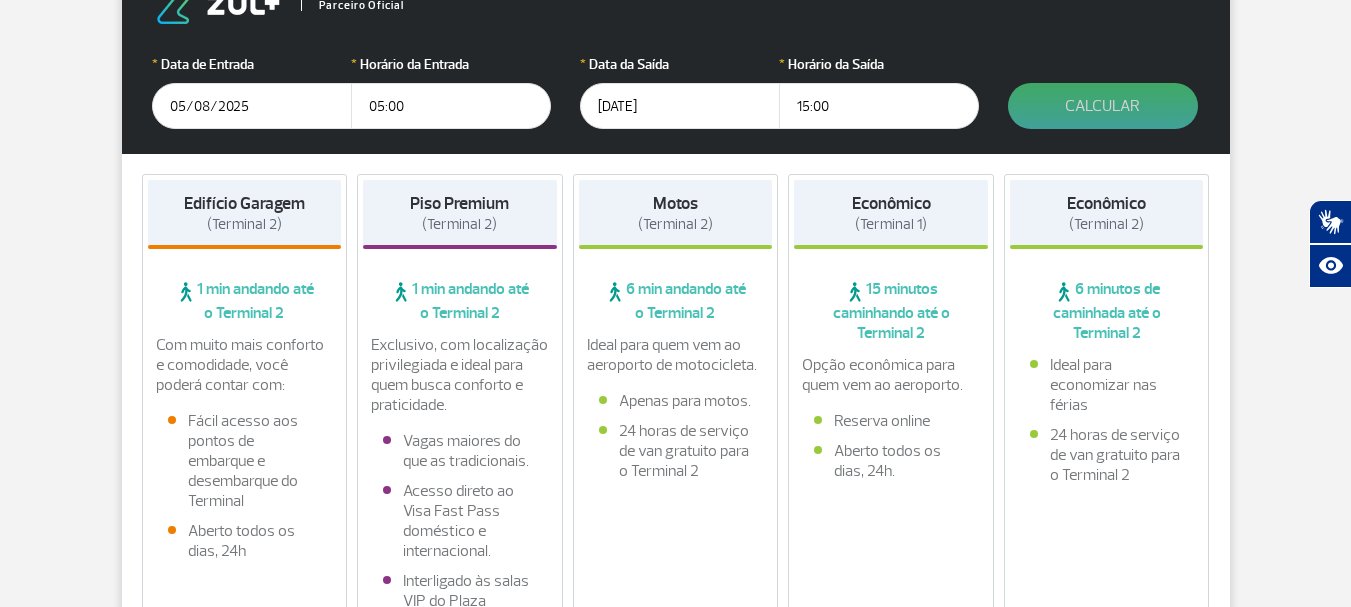 type on "15:00" 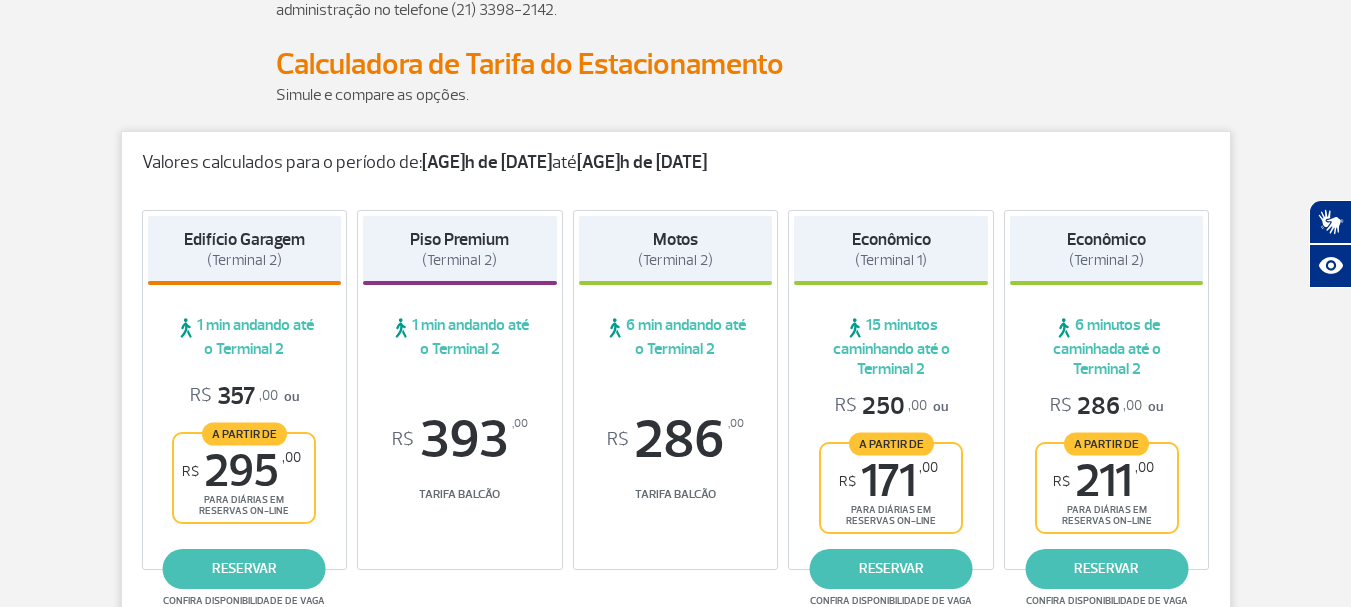 scroll, scrollTop: 240, scrollLeft: 0, axis: vertical 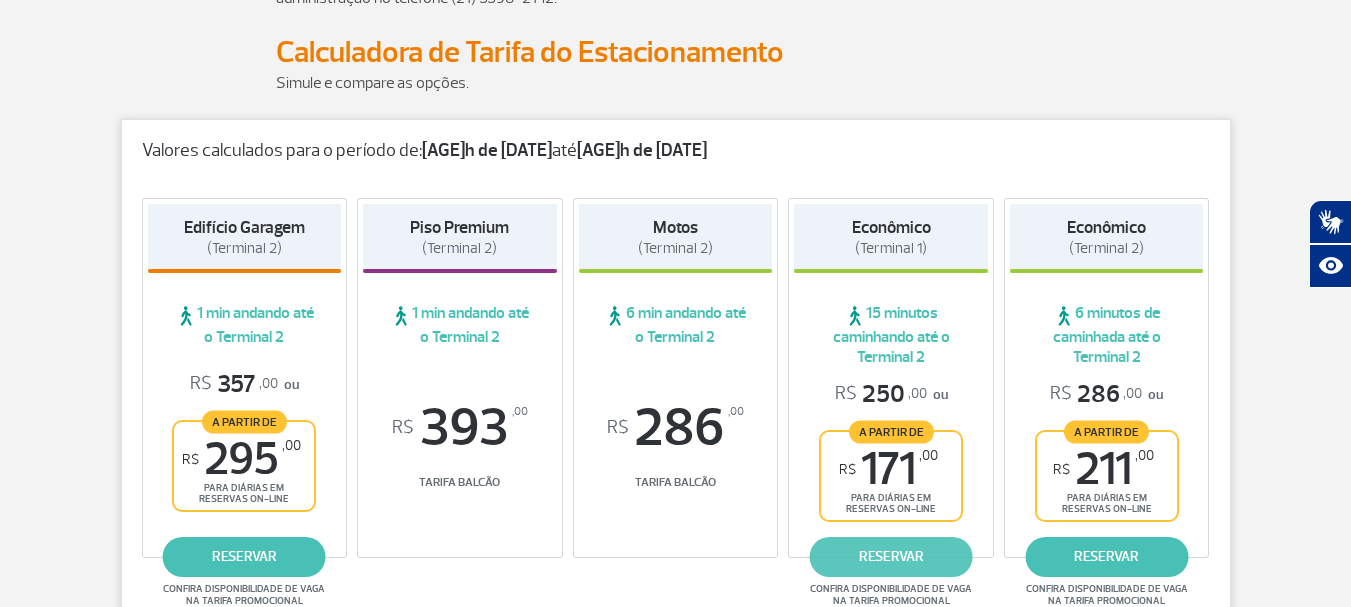 click on "reservar" at bounding box center [891, 557] 